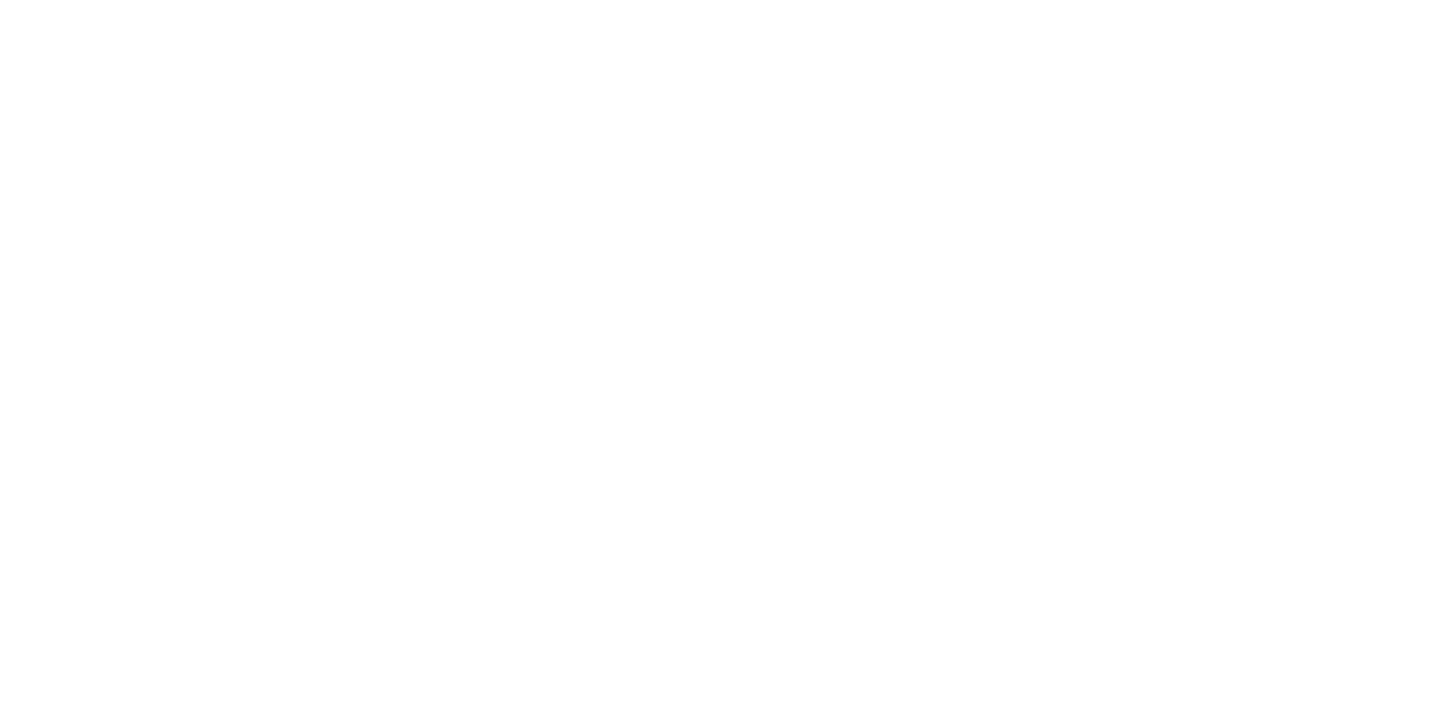 scroll, scrollTop: 0, scrollLeft: 0, axis: both 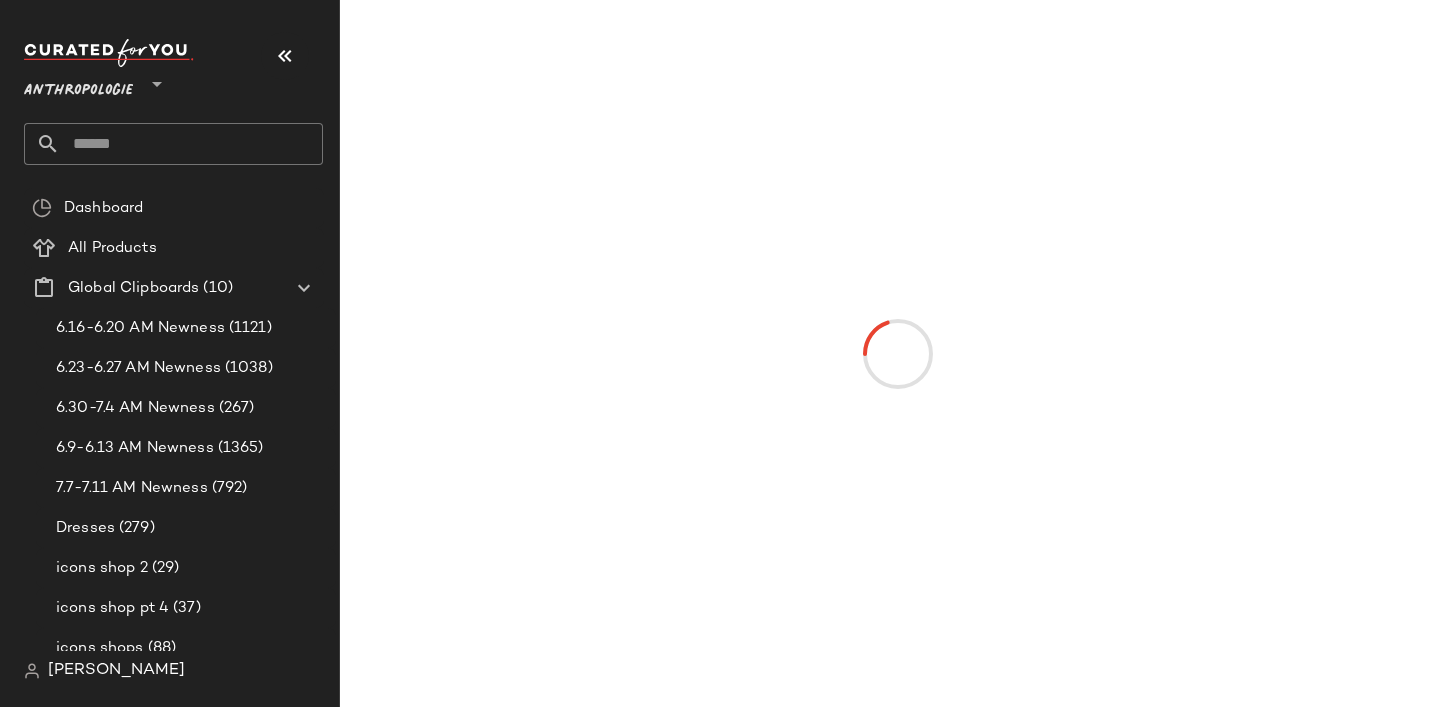 click on "Anthropologie" at bounding box center (78, 86) 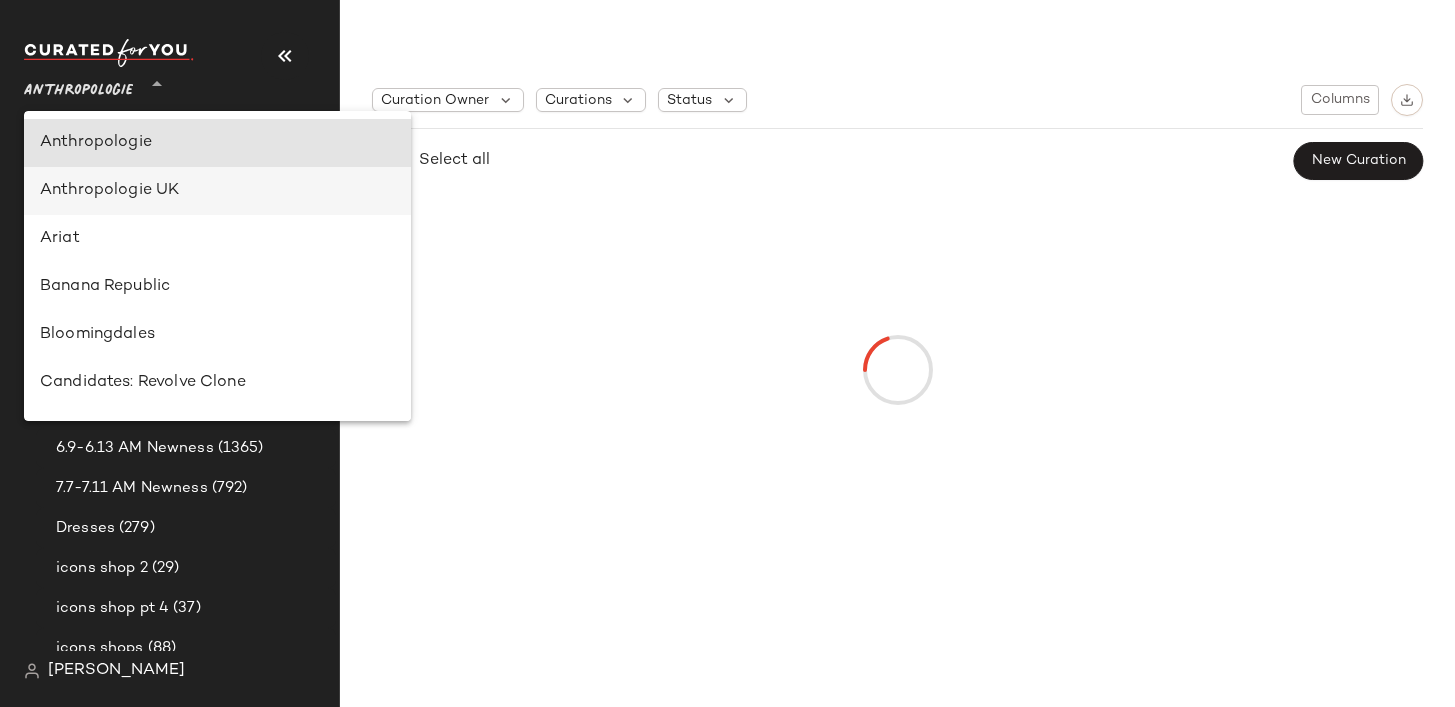 scroll, scrollTop: 540, scrollLeft: 0, axis: vertical 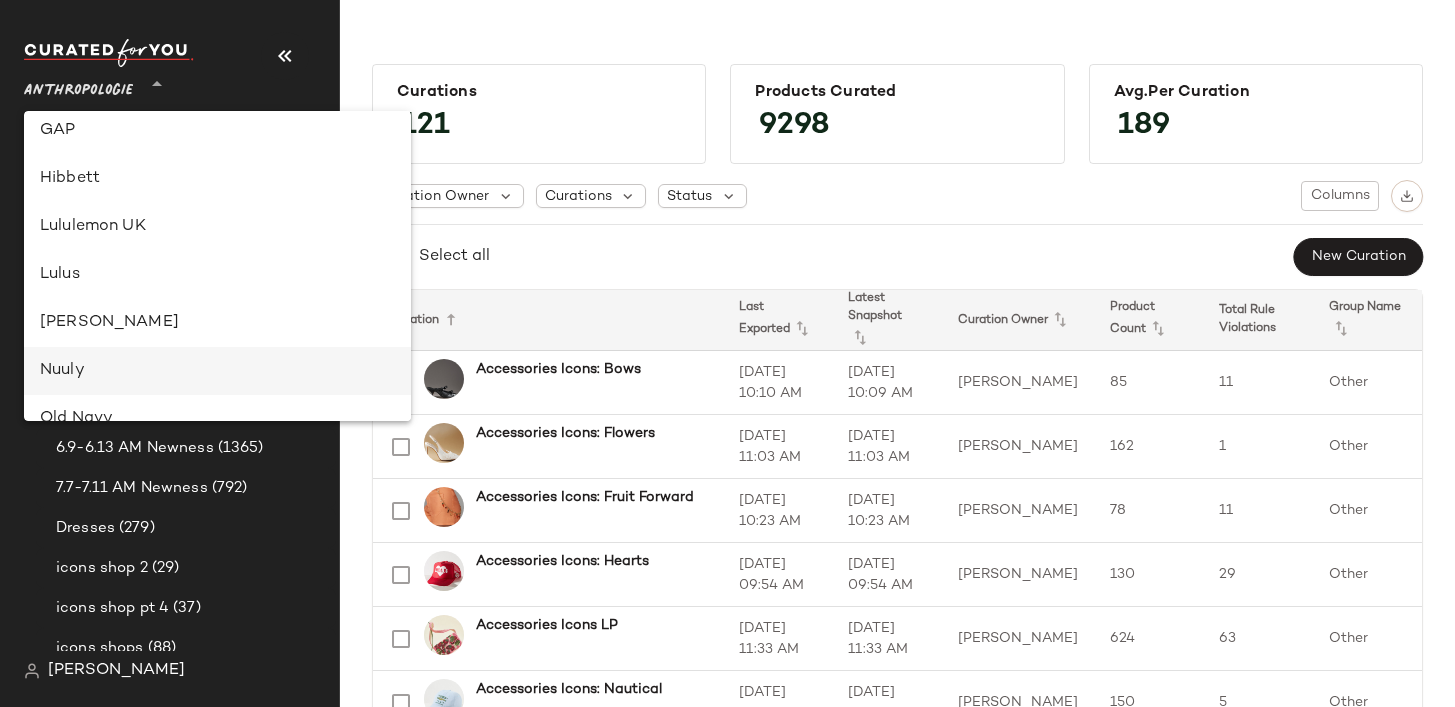 click on "Nuuly" at bounding box center (217, 371) 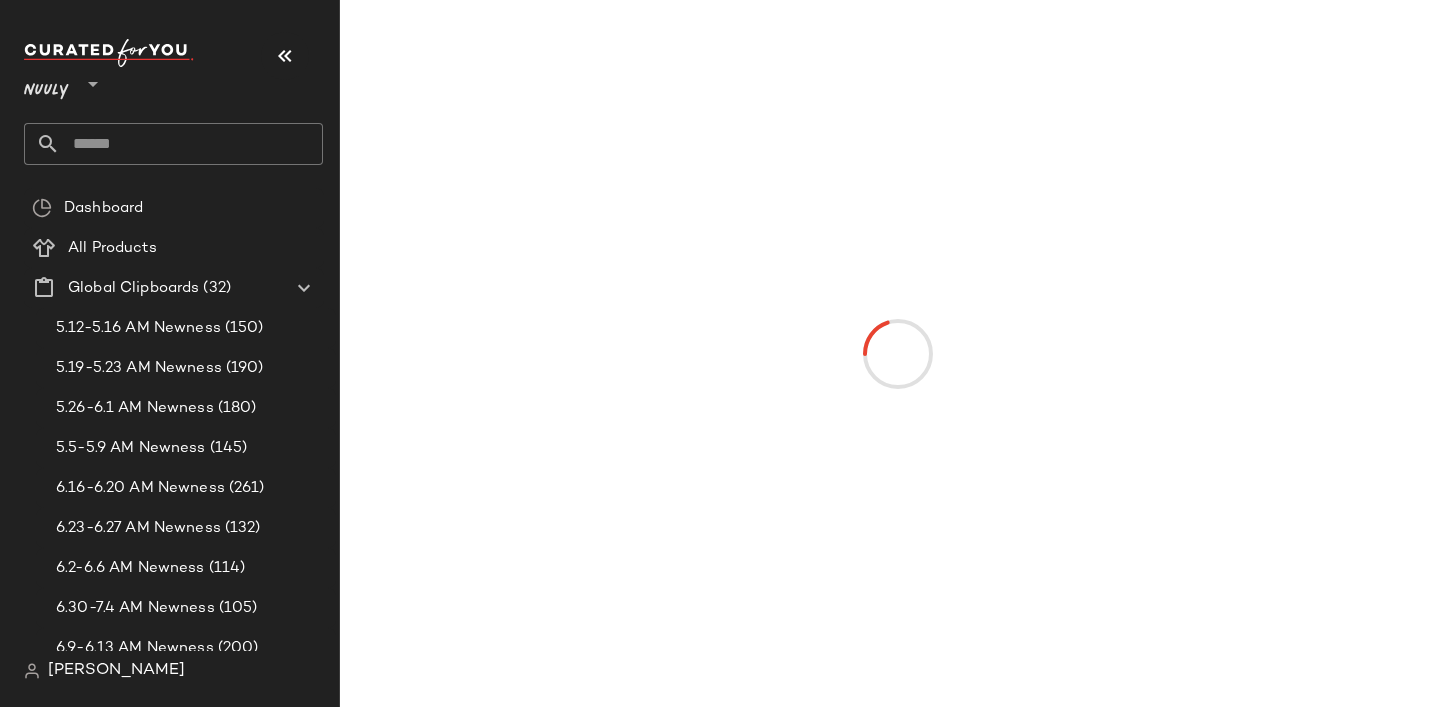 click 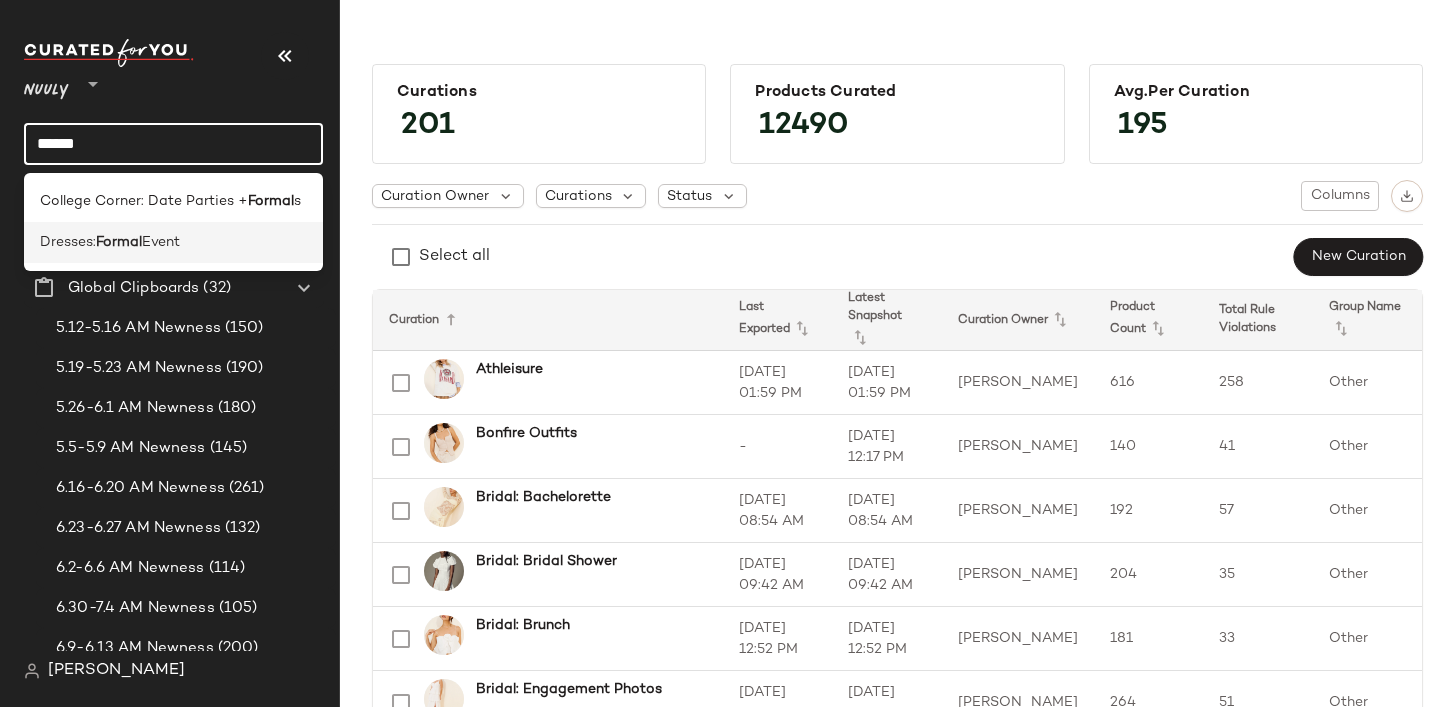 type on "******" 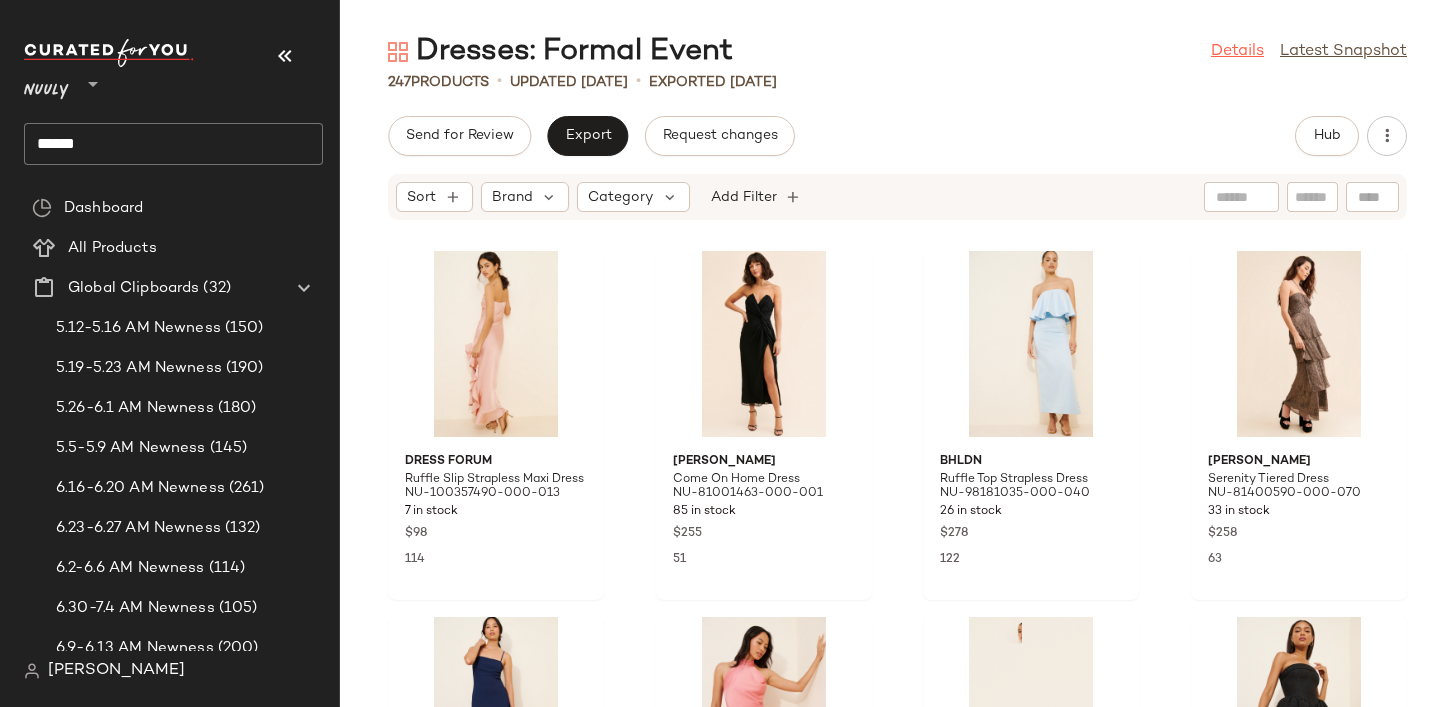 click on "Details" at bounding box center (1237, 52) 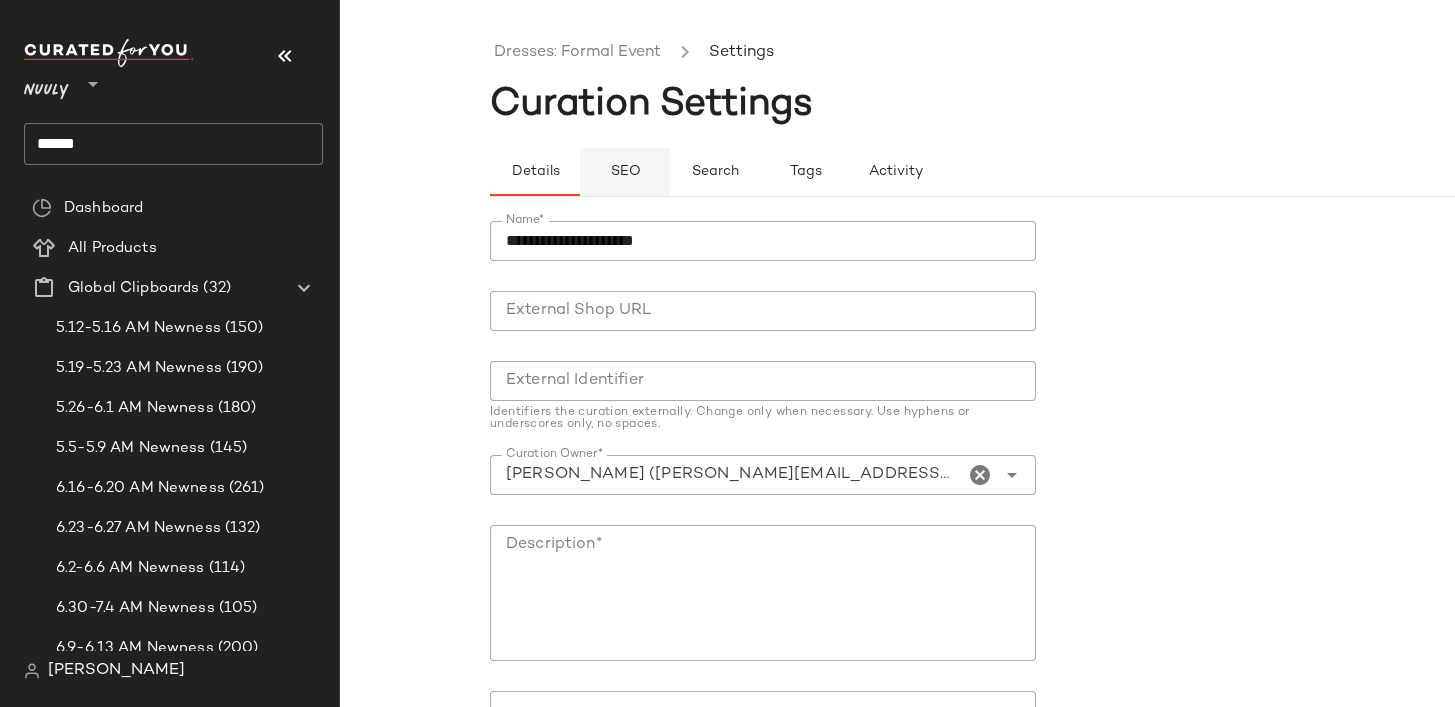 click on "SEO" 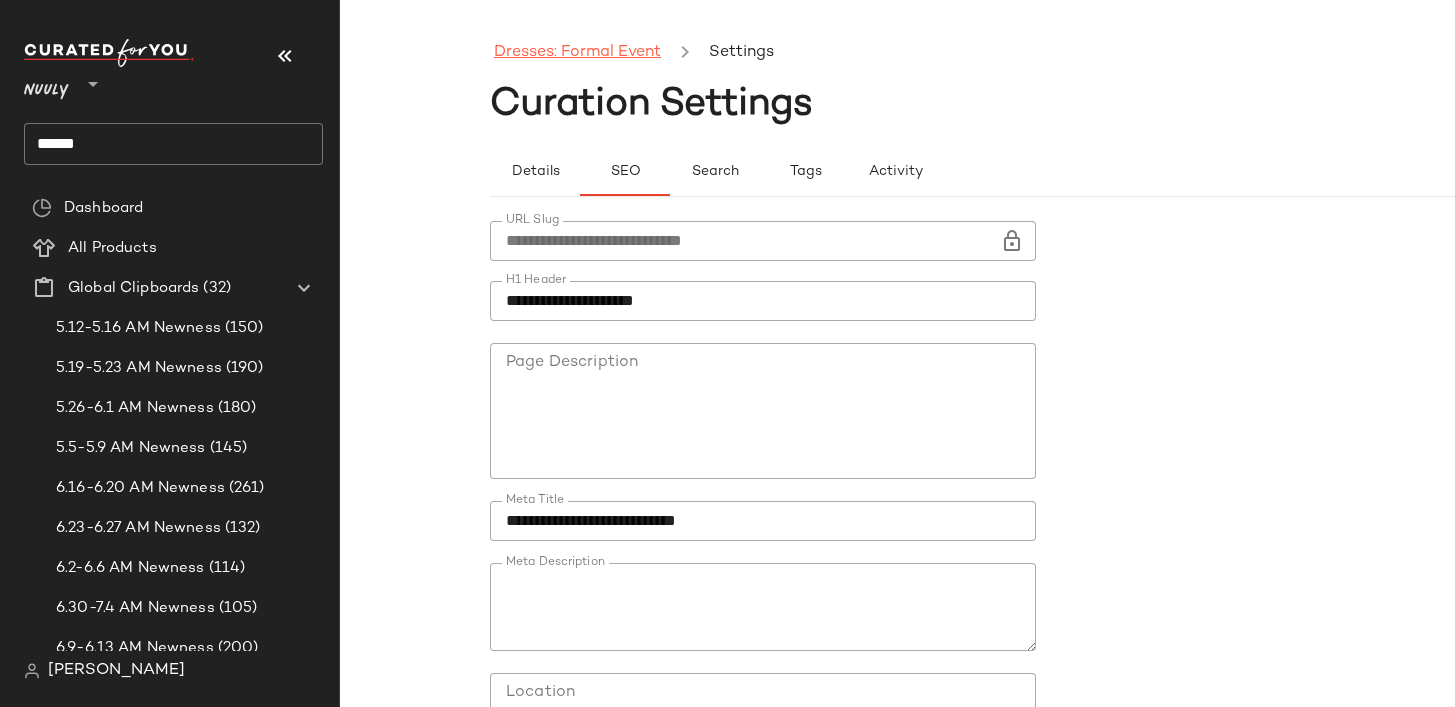 click on "Dresses: Formal Event" at bounding box center (577, 53) 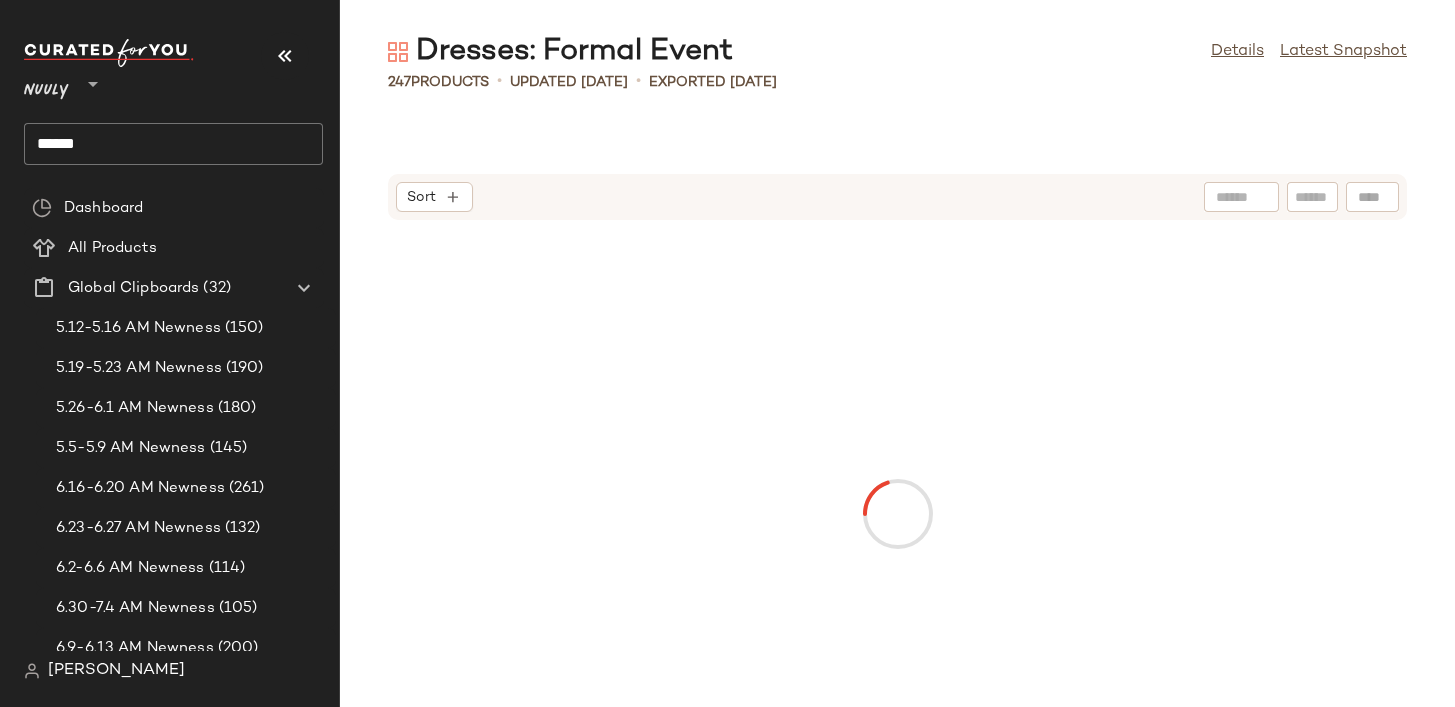 click on "******" 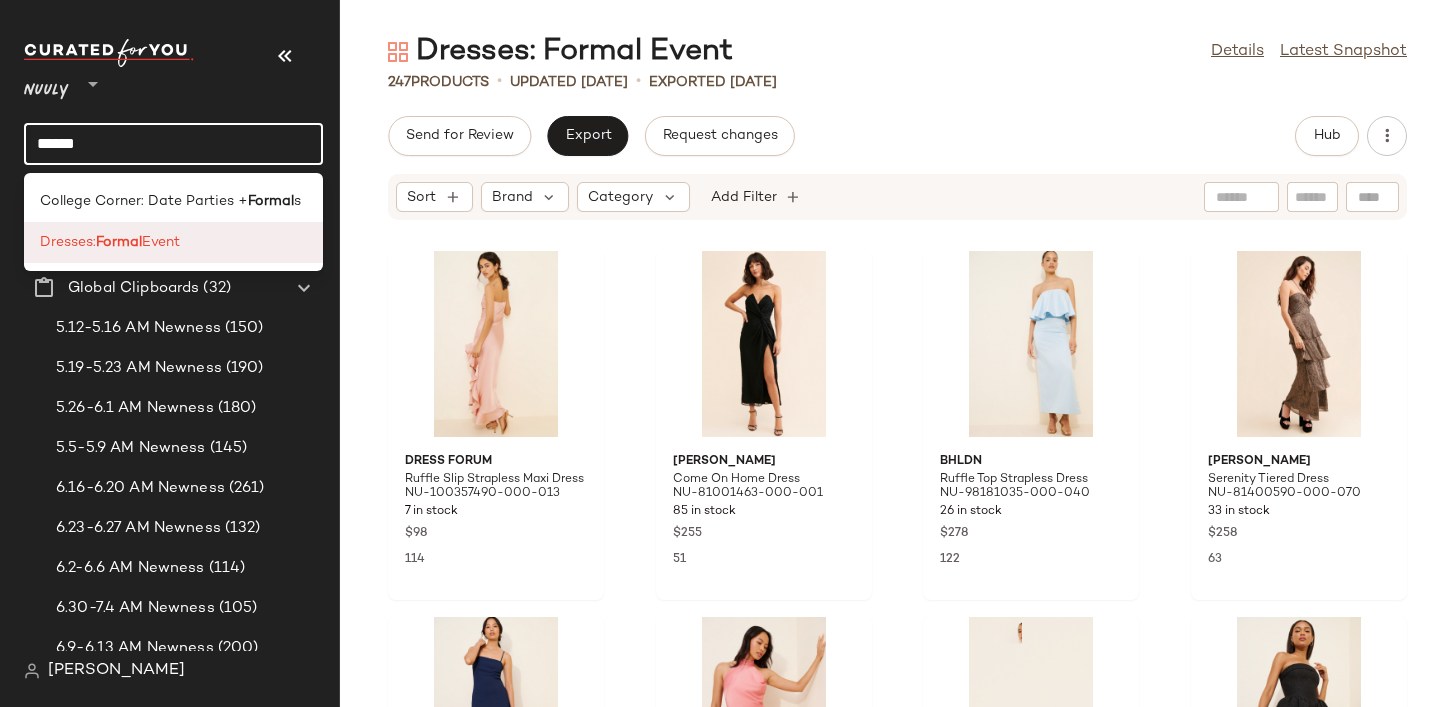 click on "Dresses:  Formal  Event" 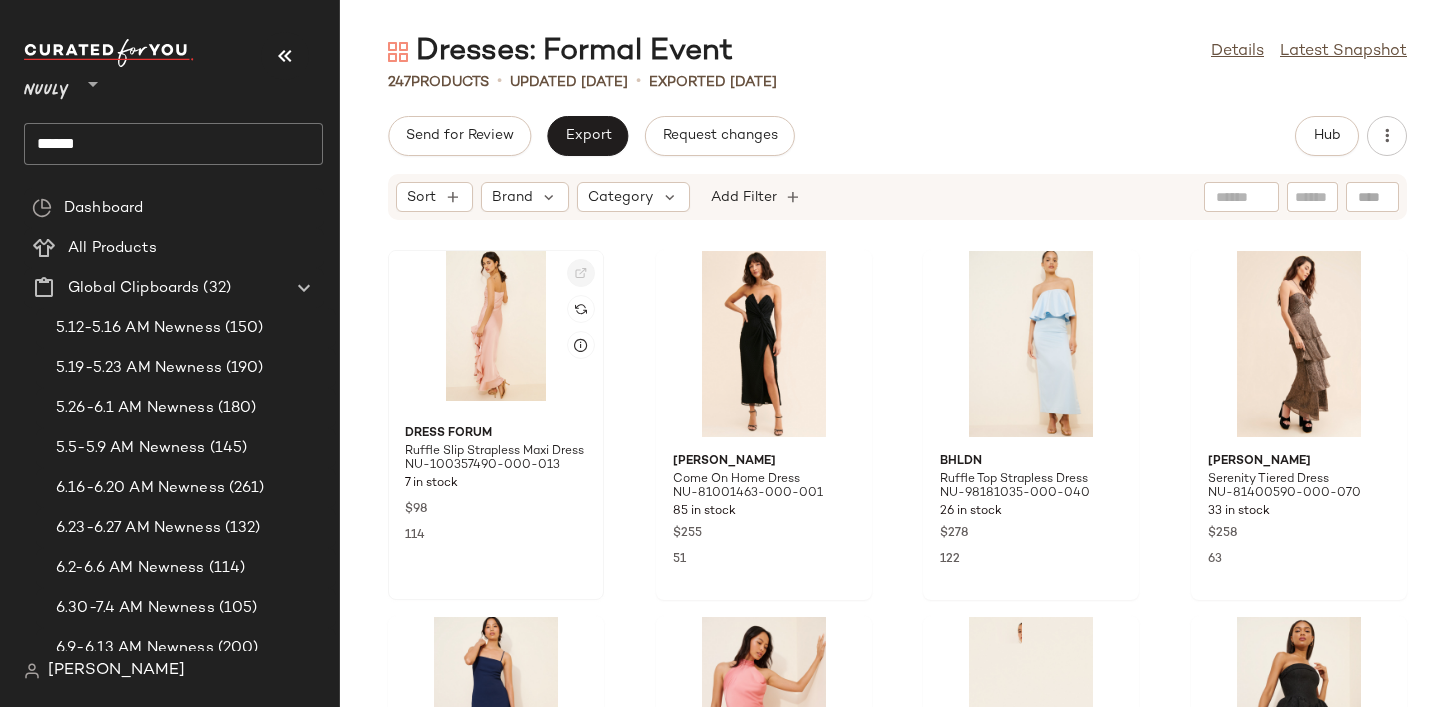 click 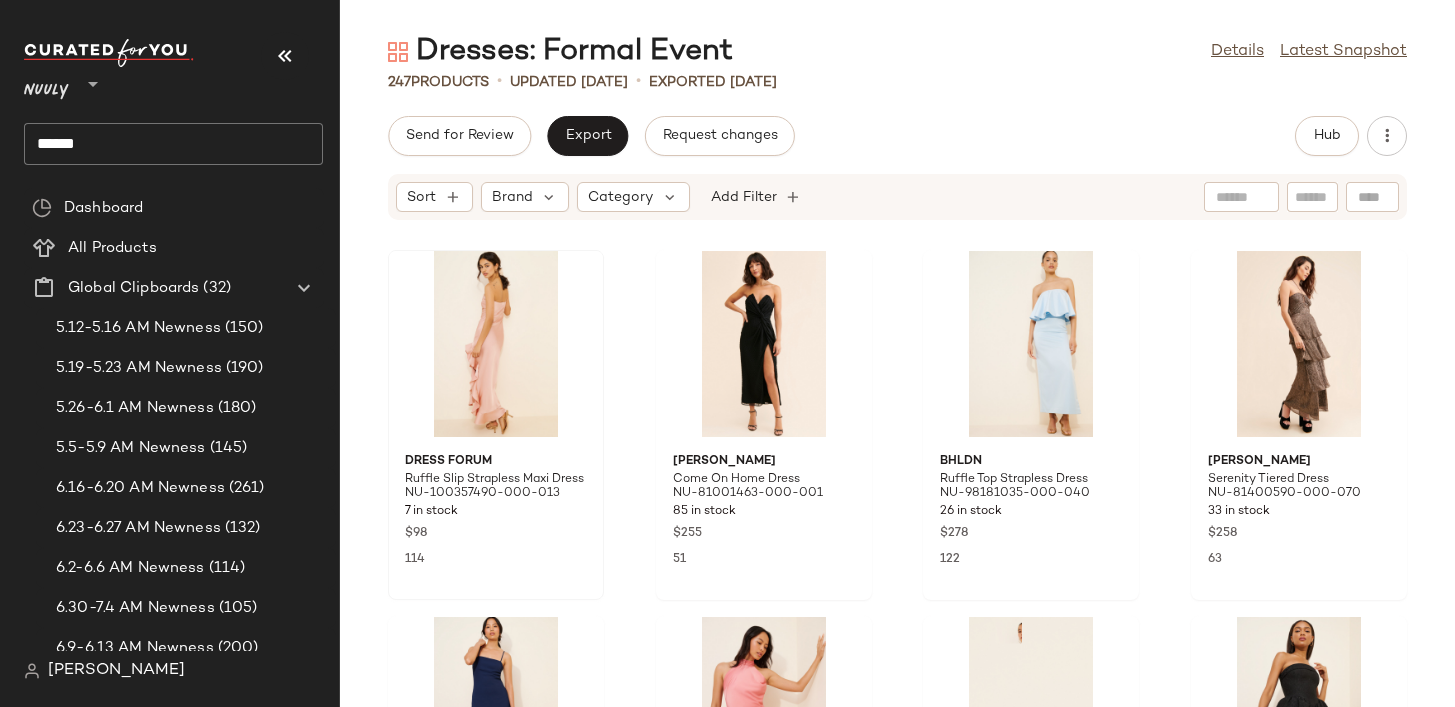 click on "Nuuly" at bounding box center (46, 86) 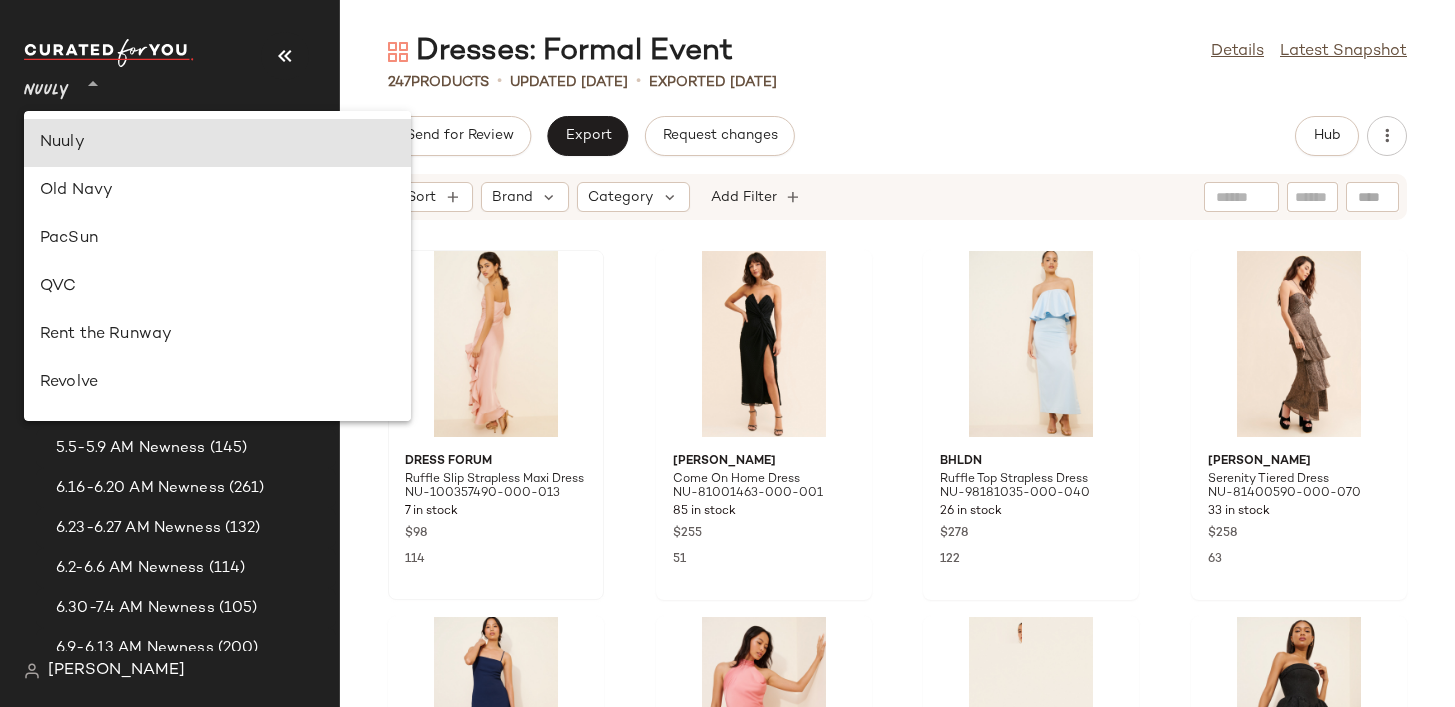 scroll, scrollTop: 1338, scrollLeft: 0, axis: vertical 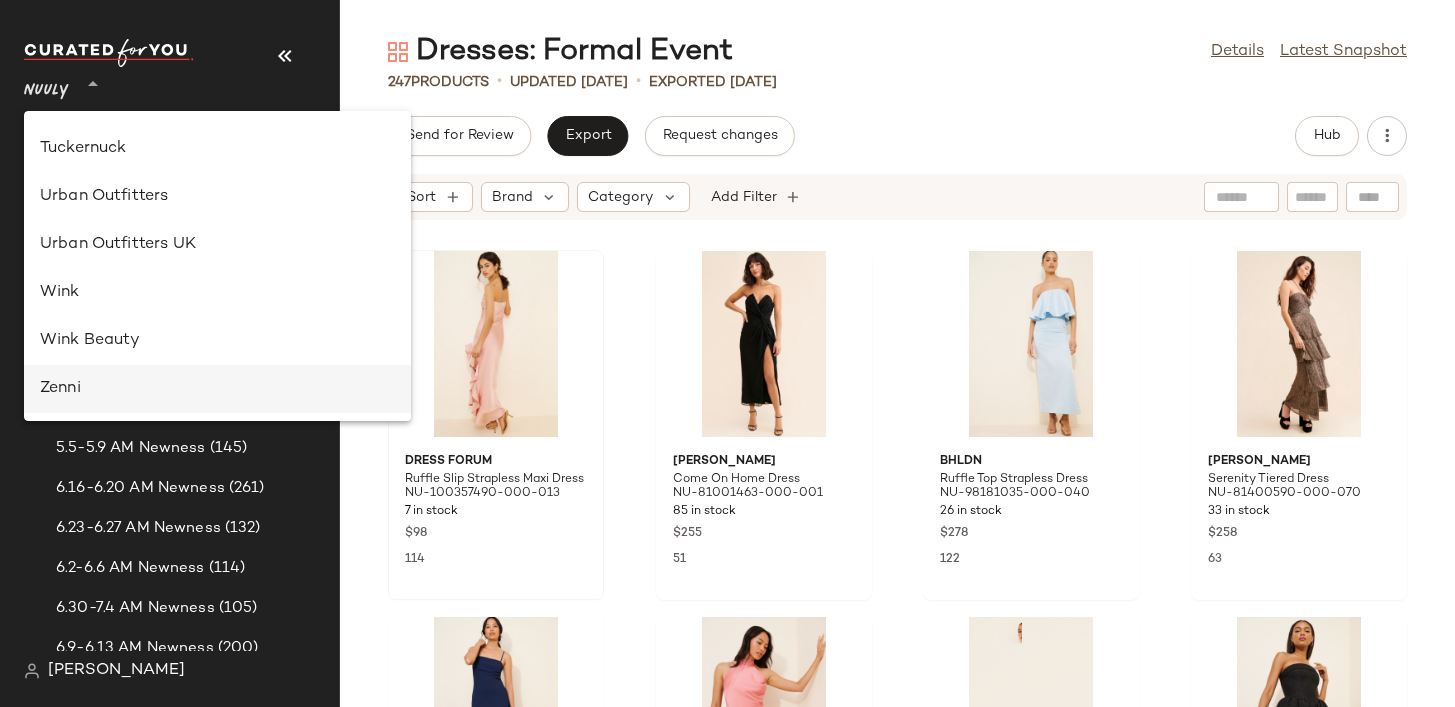 click on "Zenni" 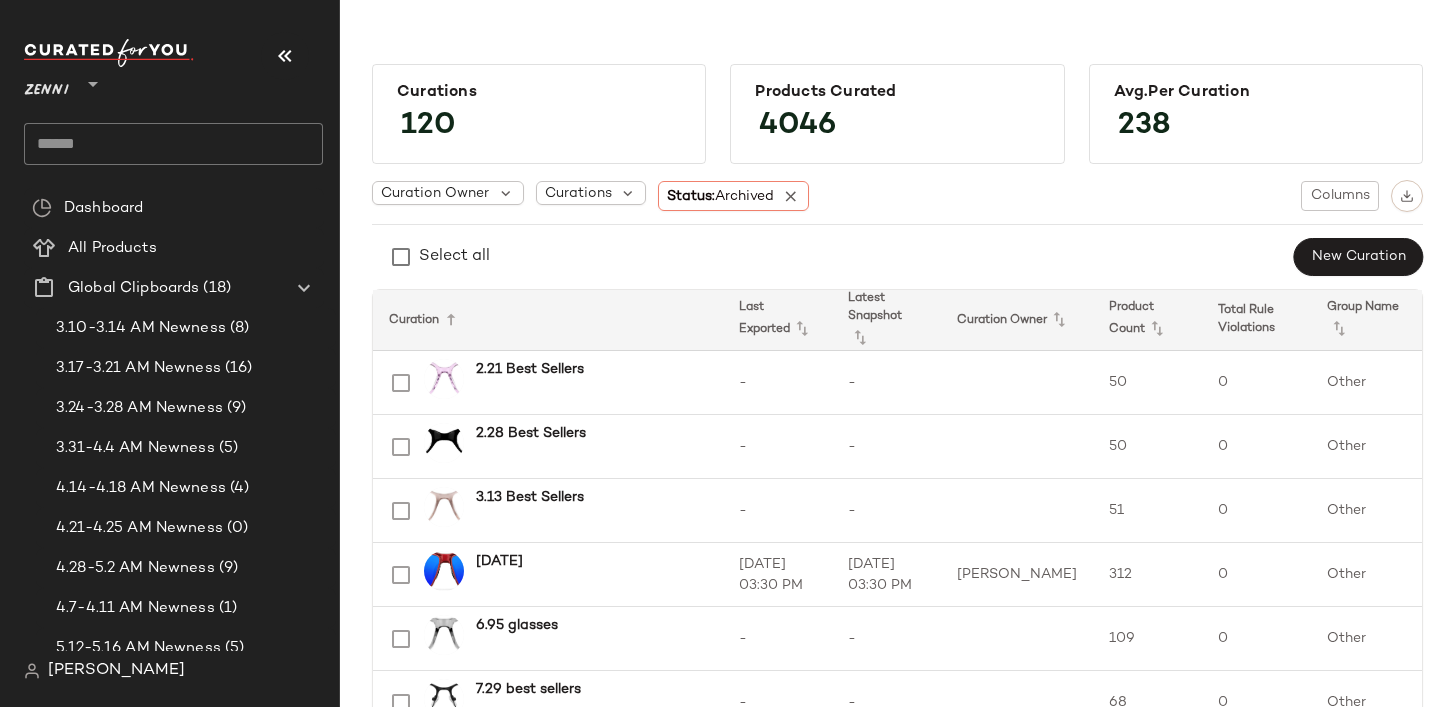 click 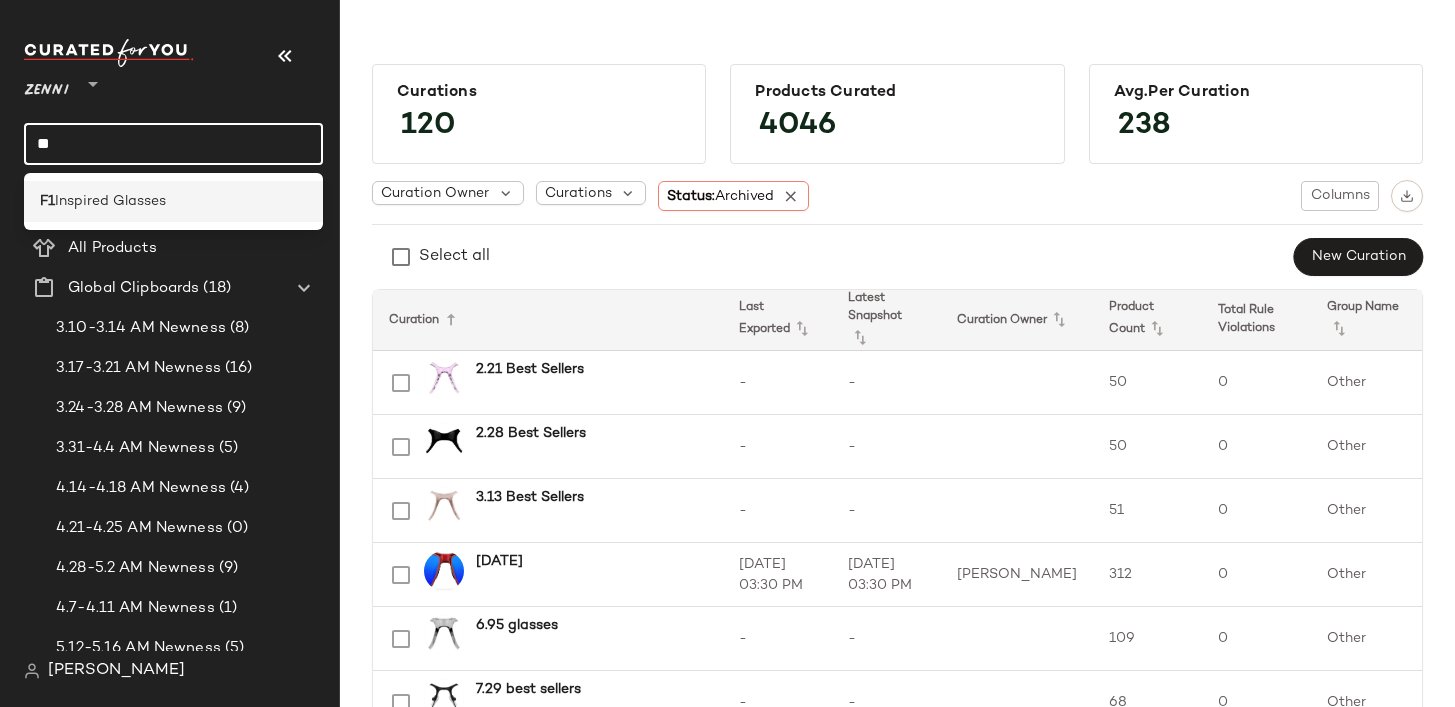 type on "**" 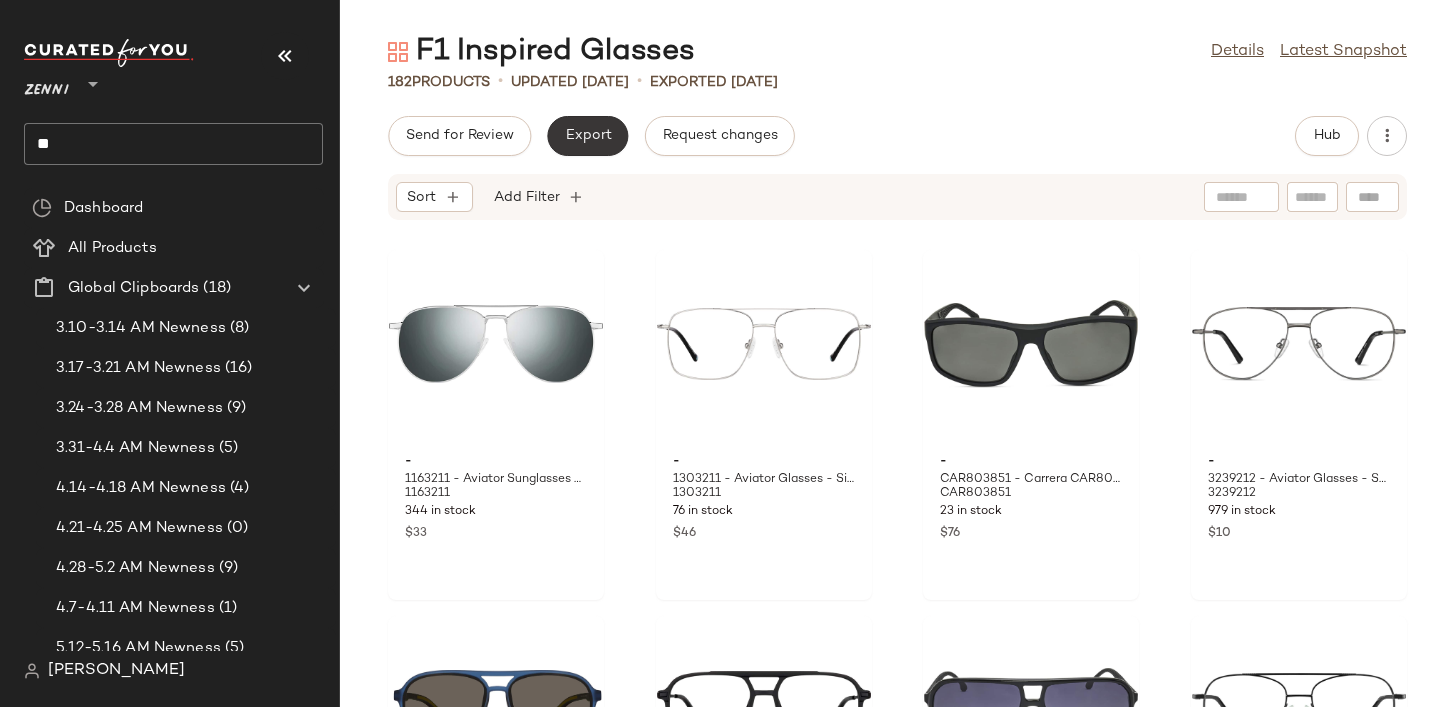click on "Export" at bounding box center (587, 136) 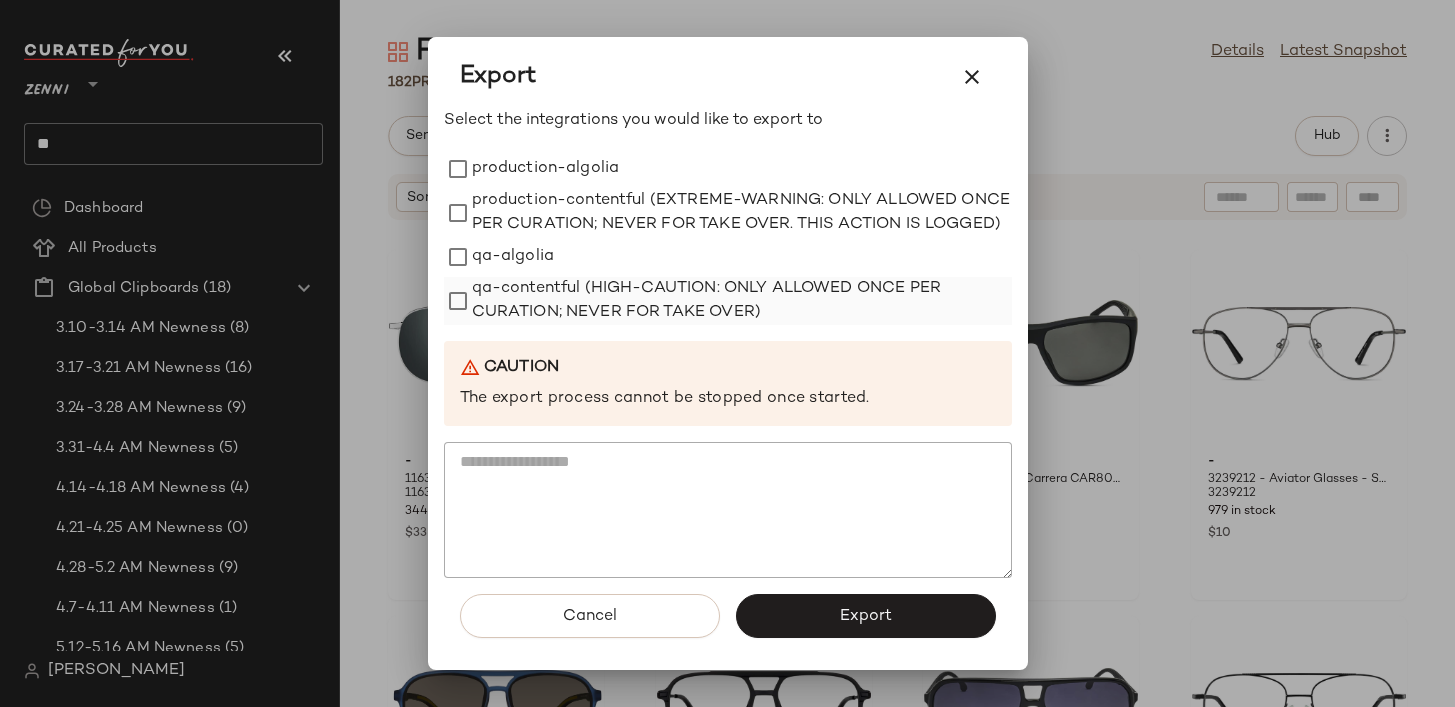 click on "qa-contentful (HIGH-CAUTION: ONLY ALLOWED ONCE PER CURATION; NEVER FOR TAKE OVER)" at bounding box center [742, 301] 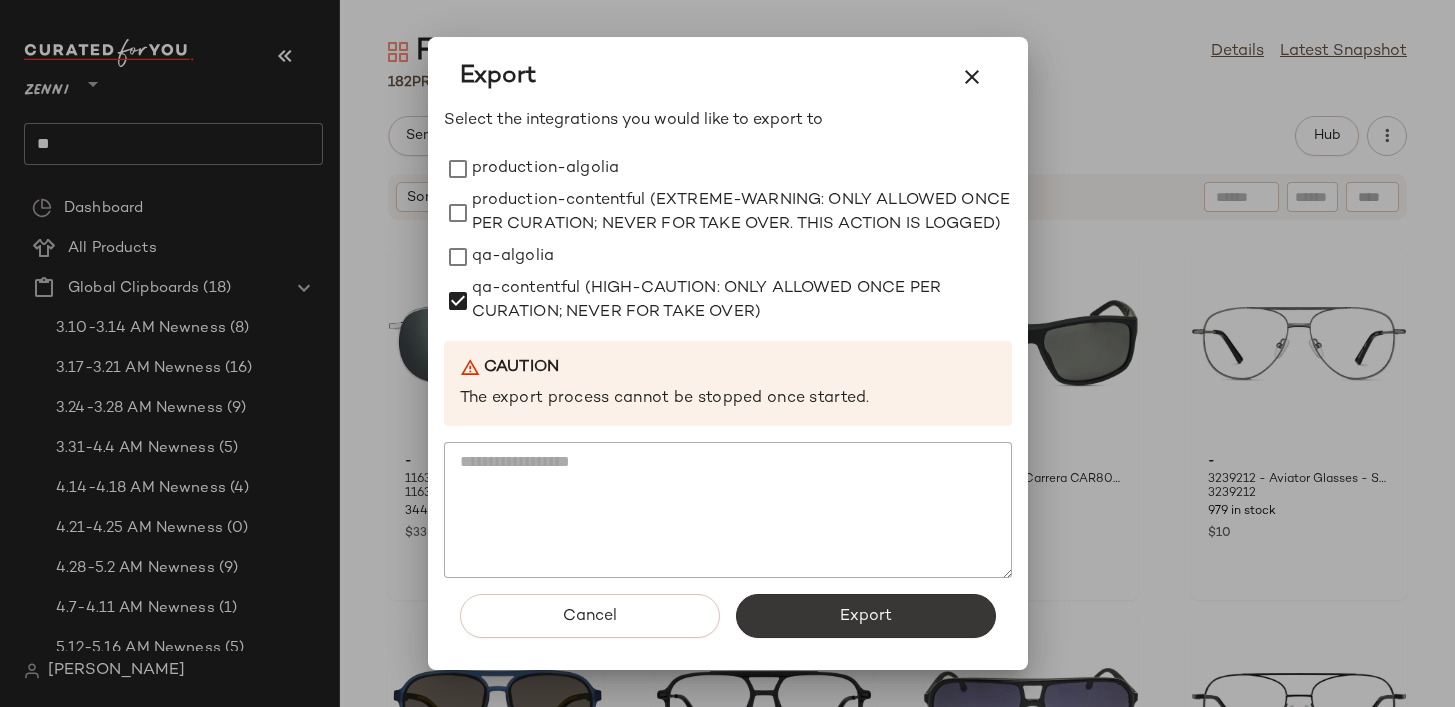 click on "Export" 